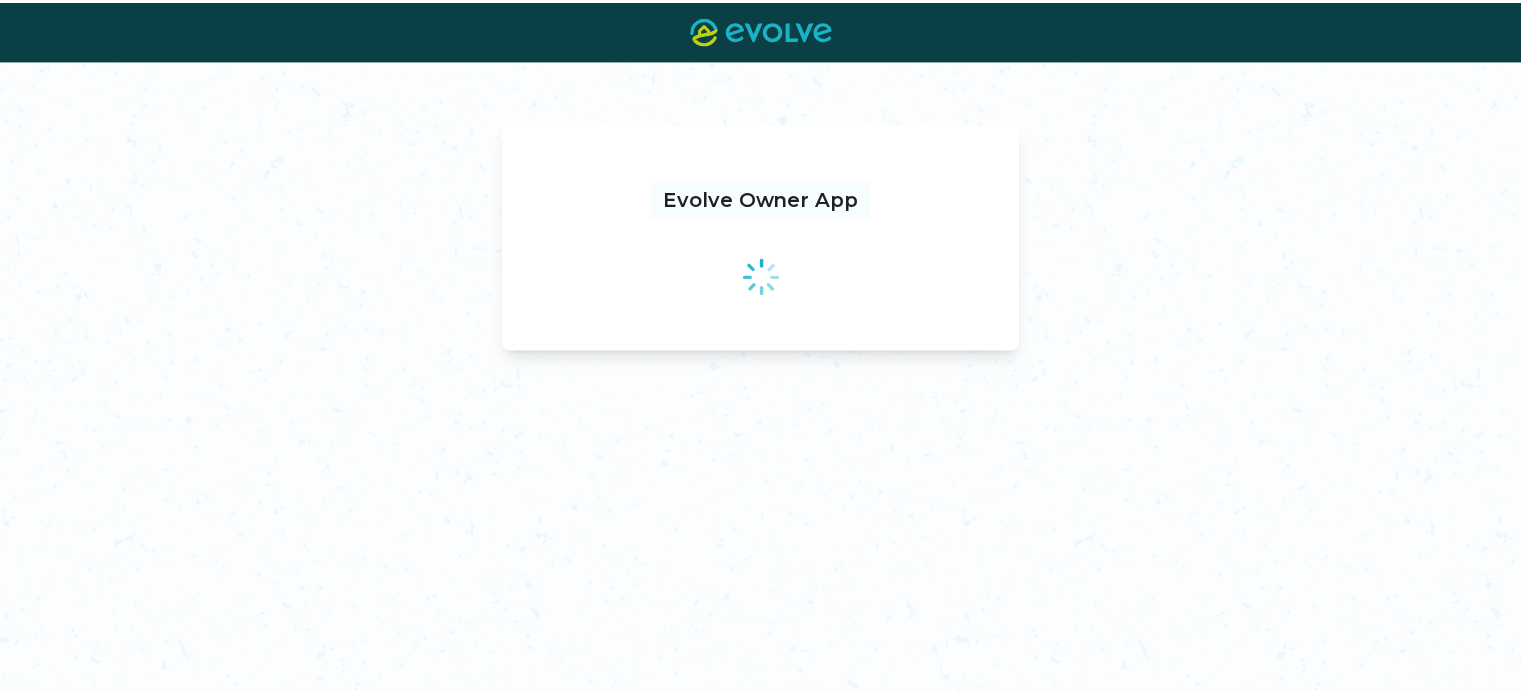 scroll, scrollTop: 0, scrollLeft: 0, axis: both 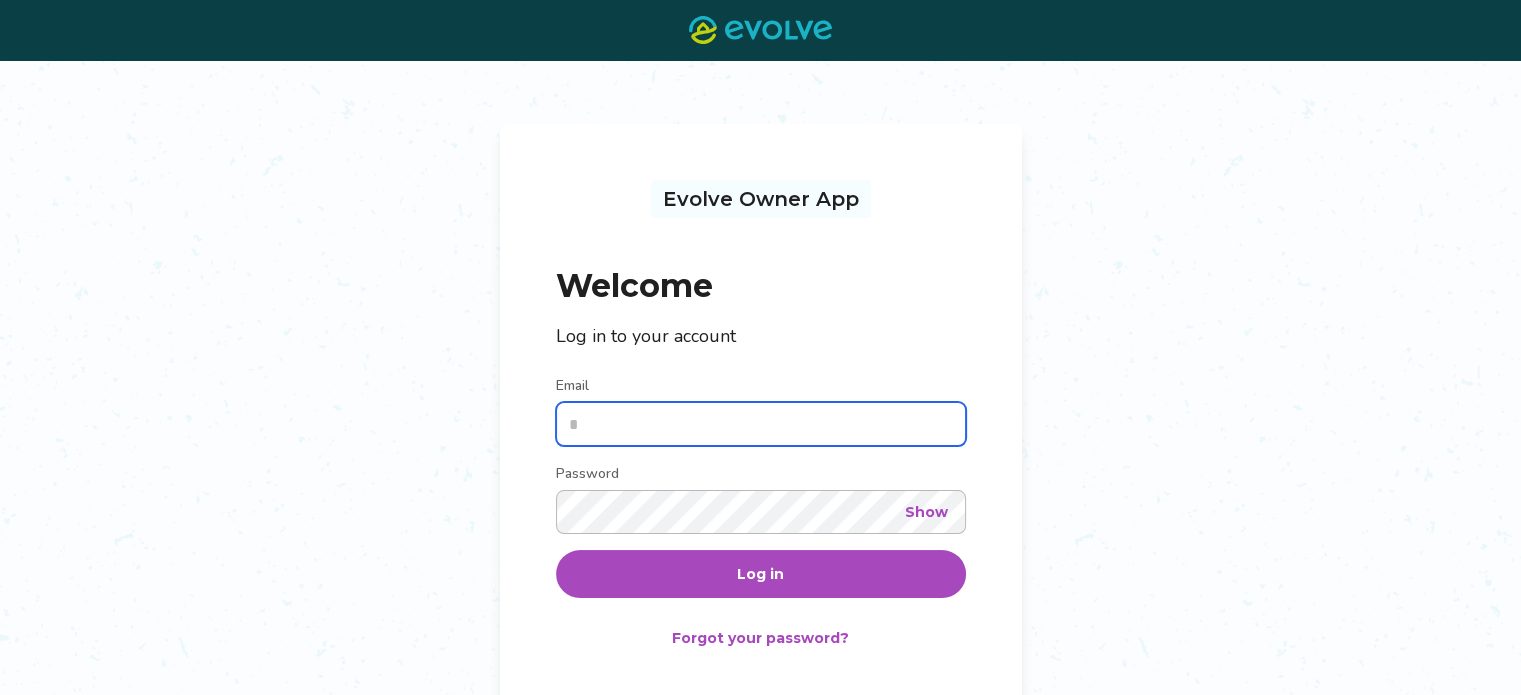 click on "Email" at bounding box center (761, 424) 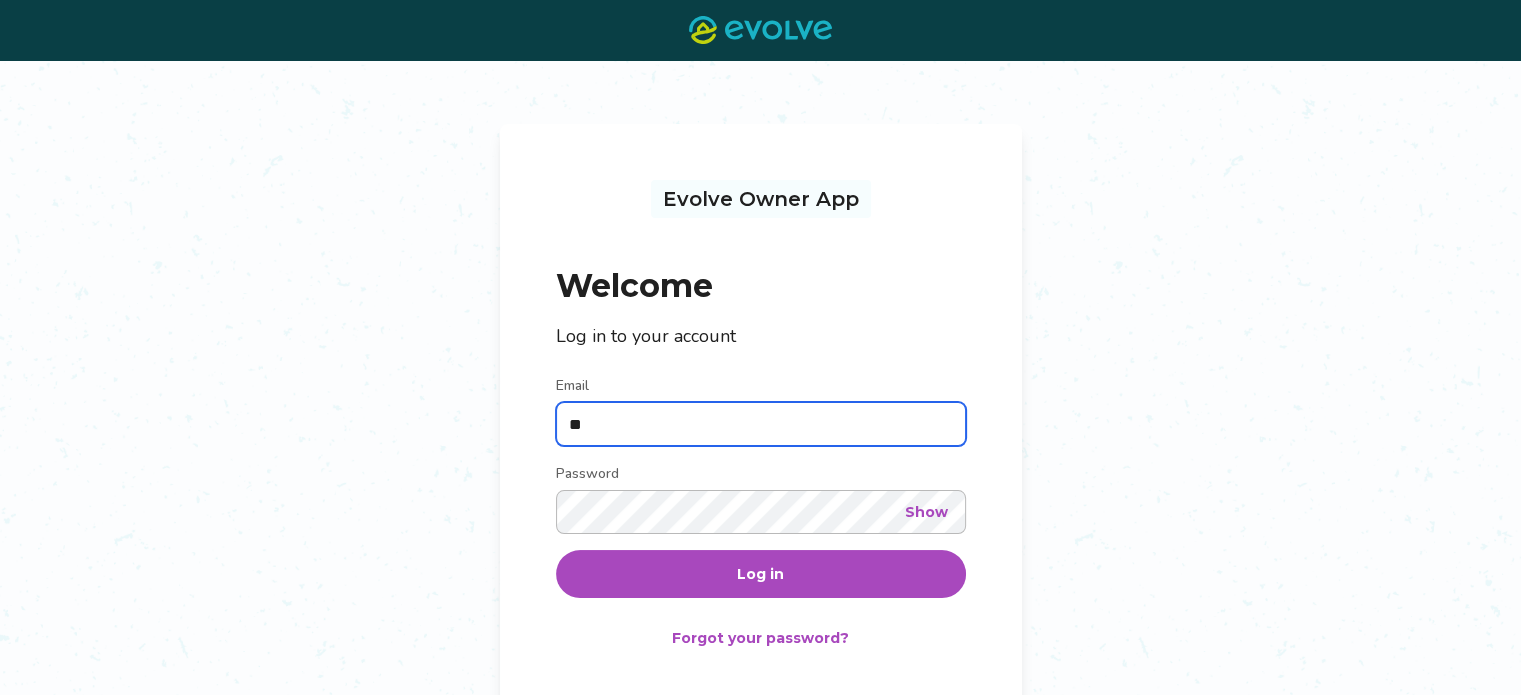 type on "**********" 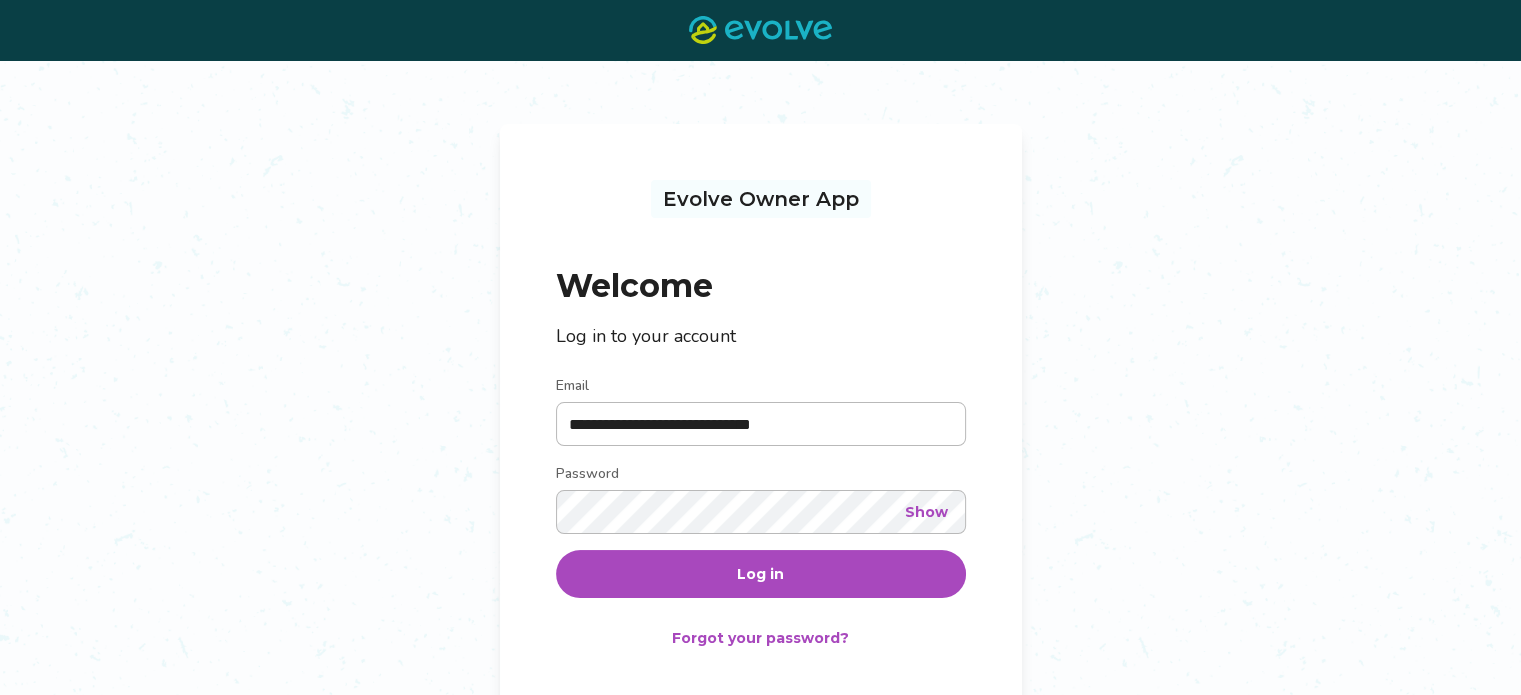 click on "Log in" at bounding box center (761, 574) 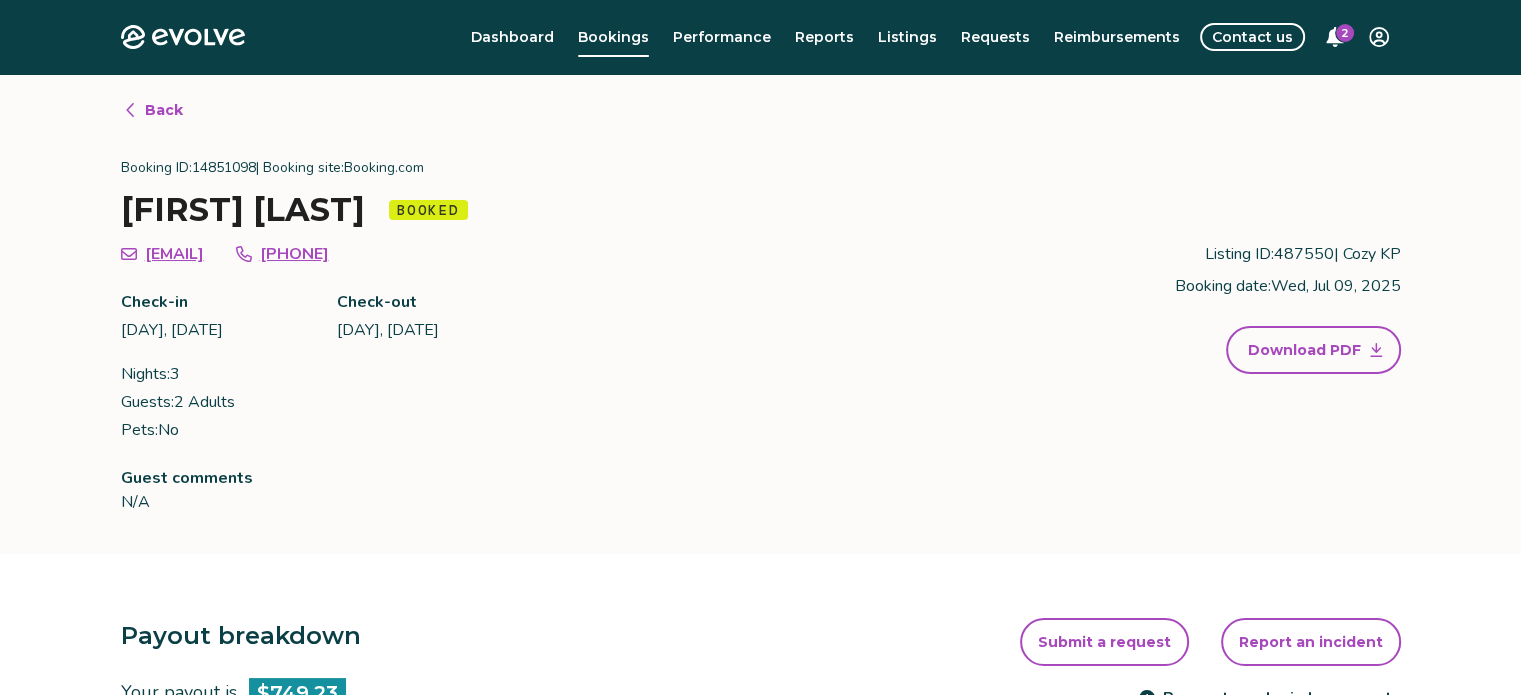 click on "2" at bounding box center (1345, 33) 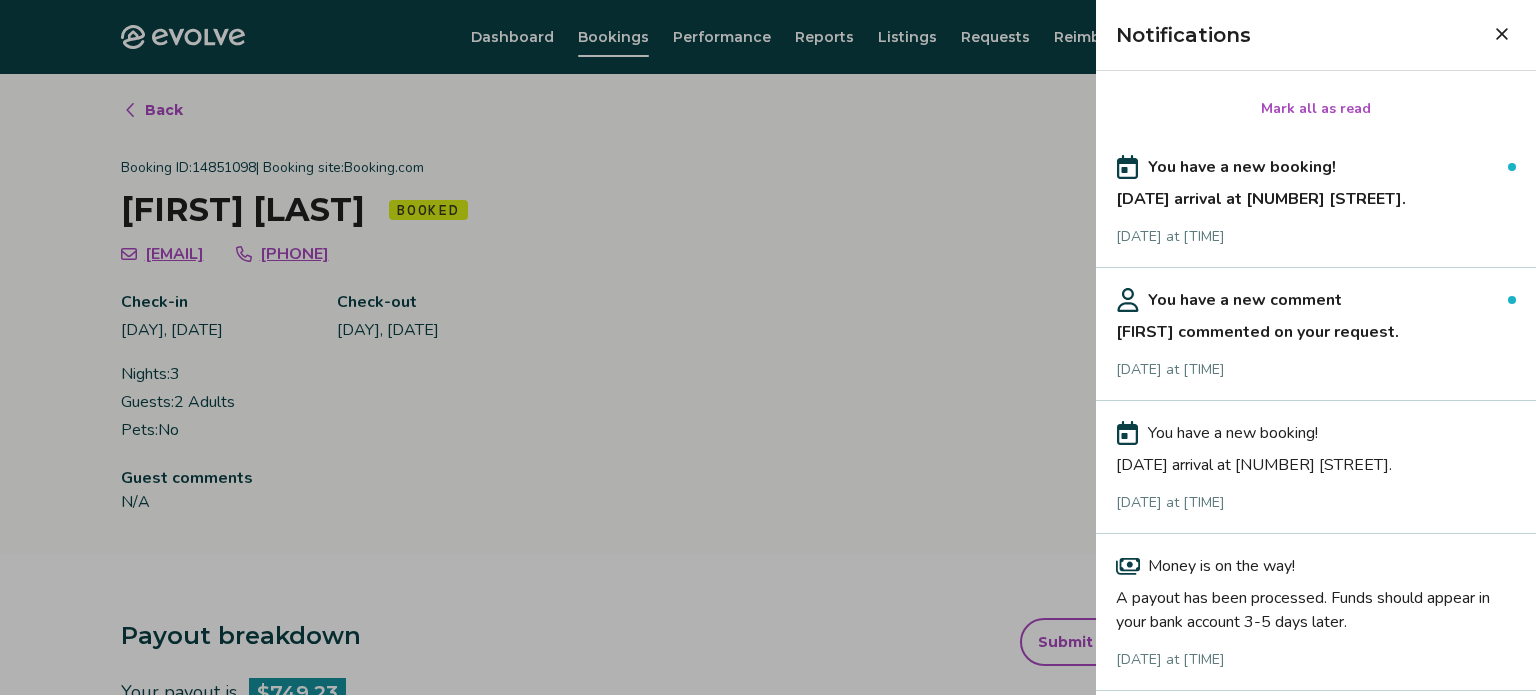 click on "[FIRST] commented on your request." at bounding box center (1316, 328) 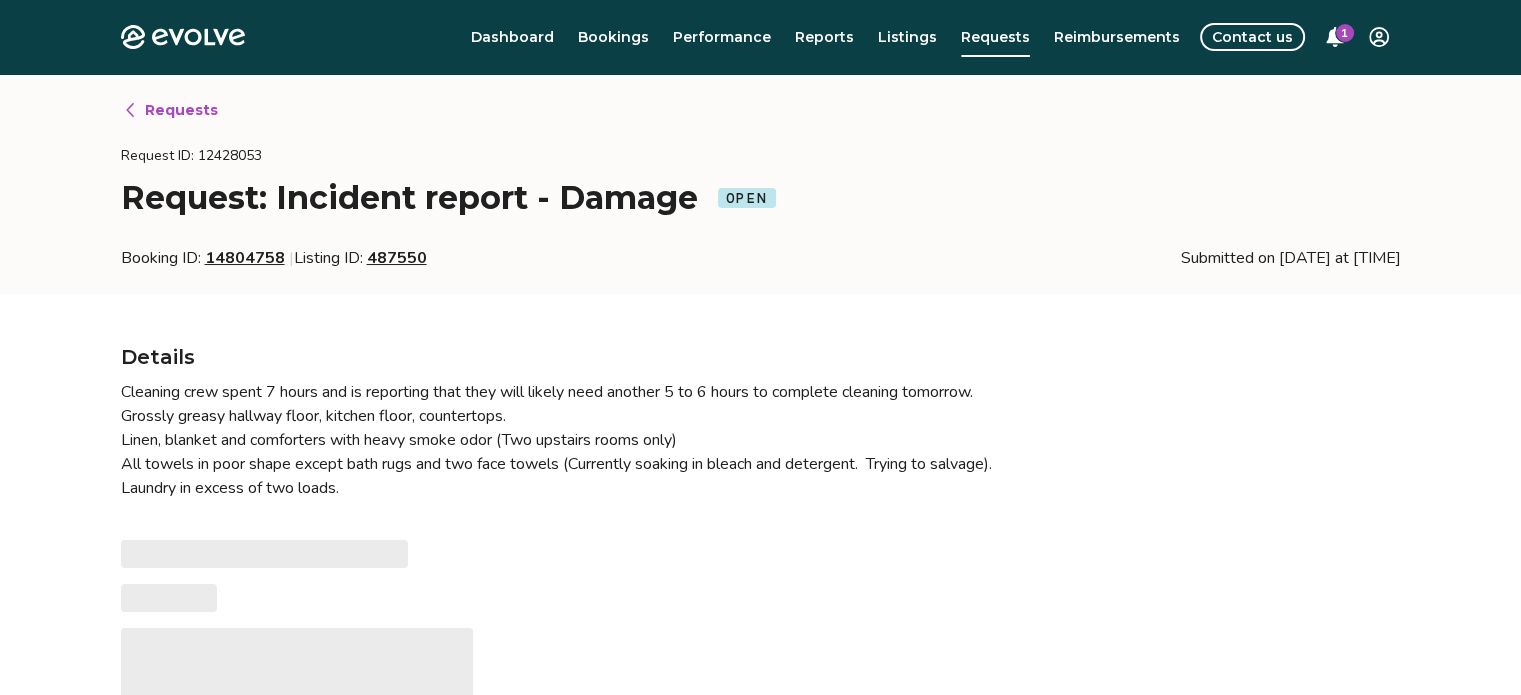 type on "*" 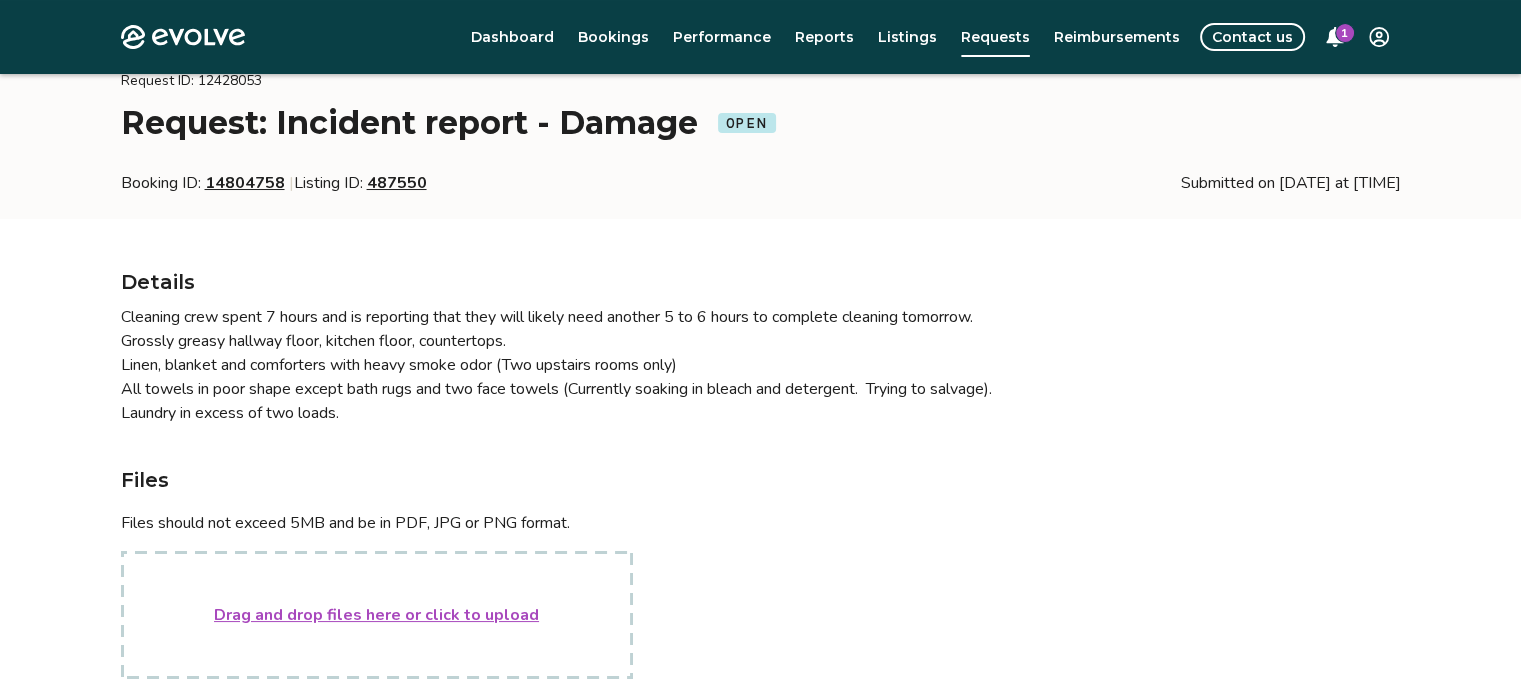 scroll, scrollTop: 0, scrollLeft: 0, axis: both 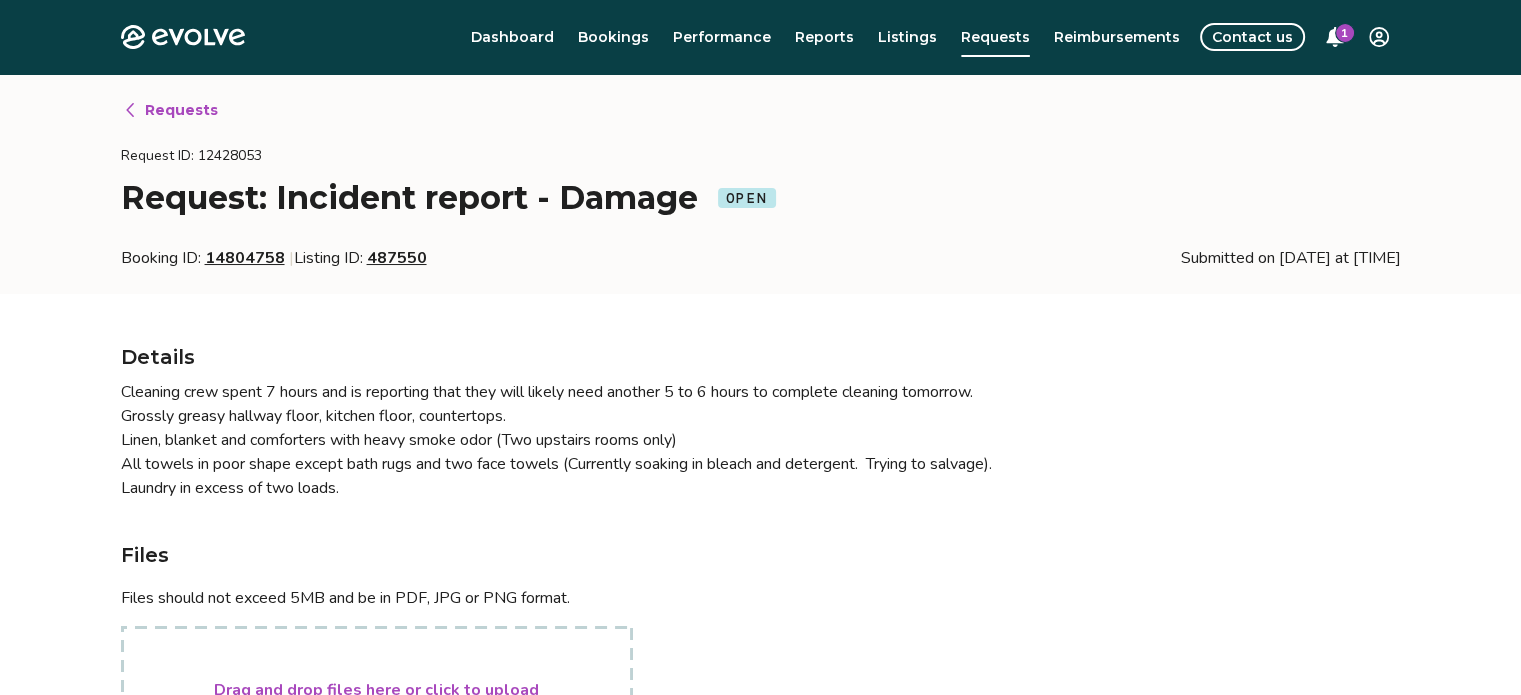 click on "1" at bounding box center [1345, 33] 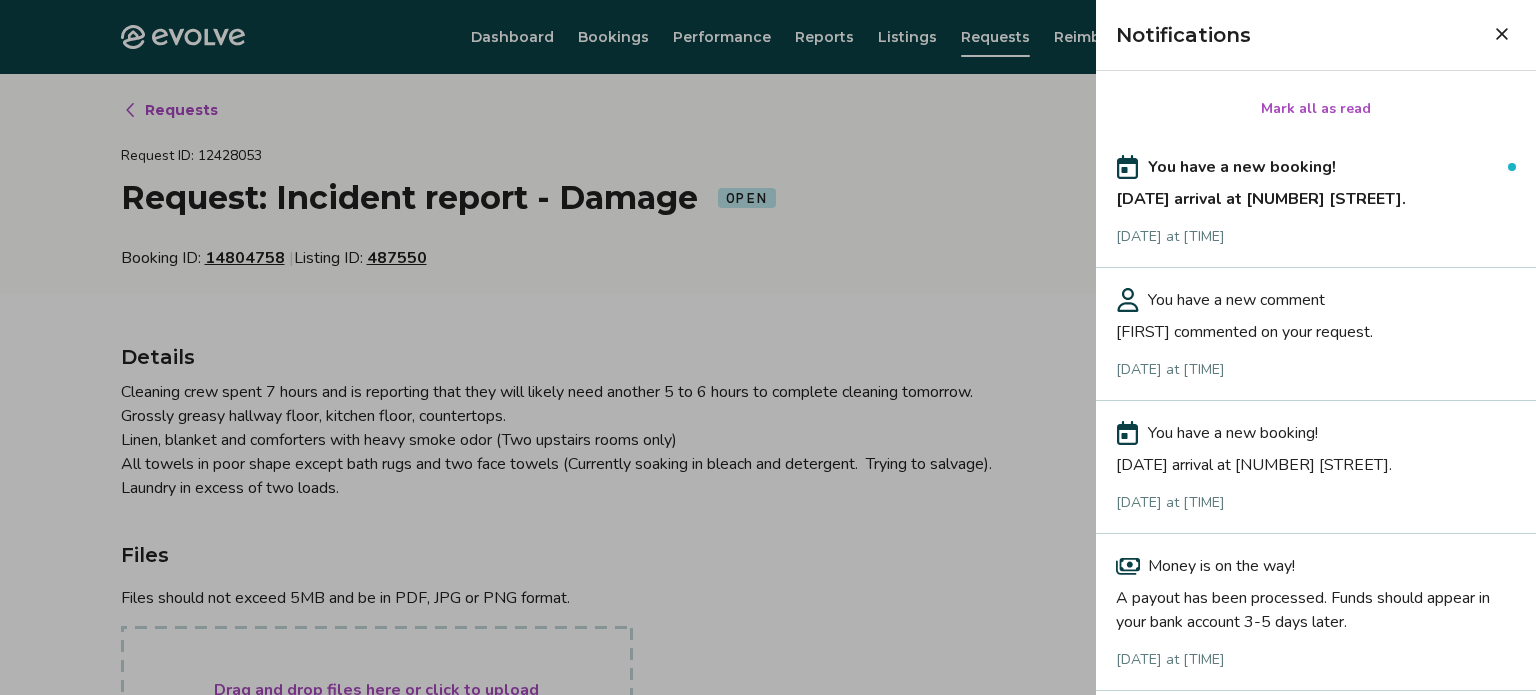 click on "You have a new booking!" at bounding box center (1242, 167) 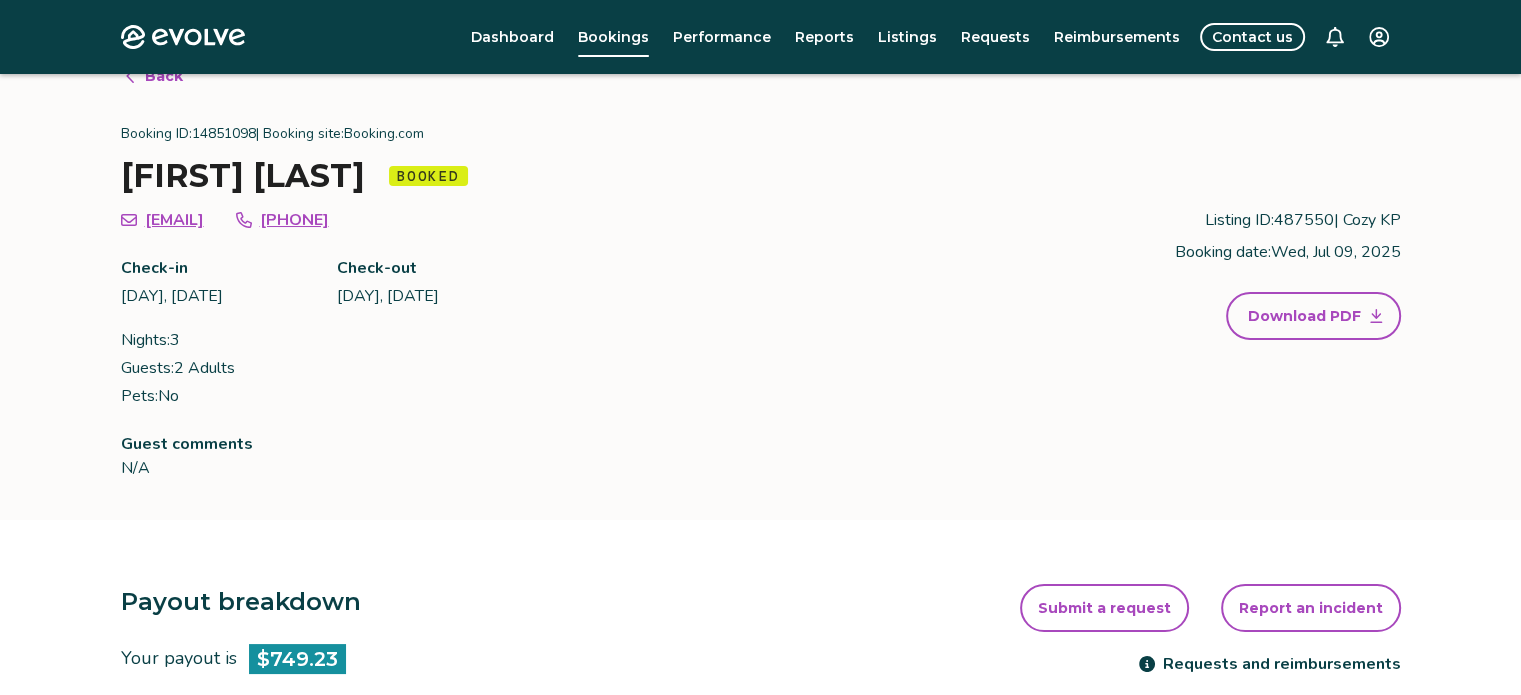 scroll, scrollTop: 30, scrollLeft: 0, axis: vertical 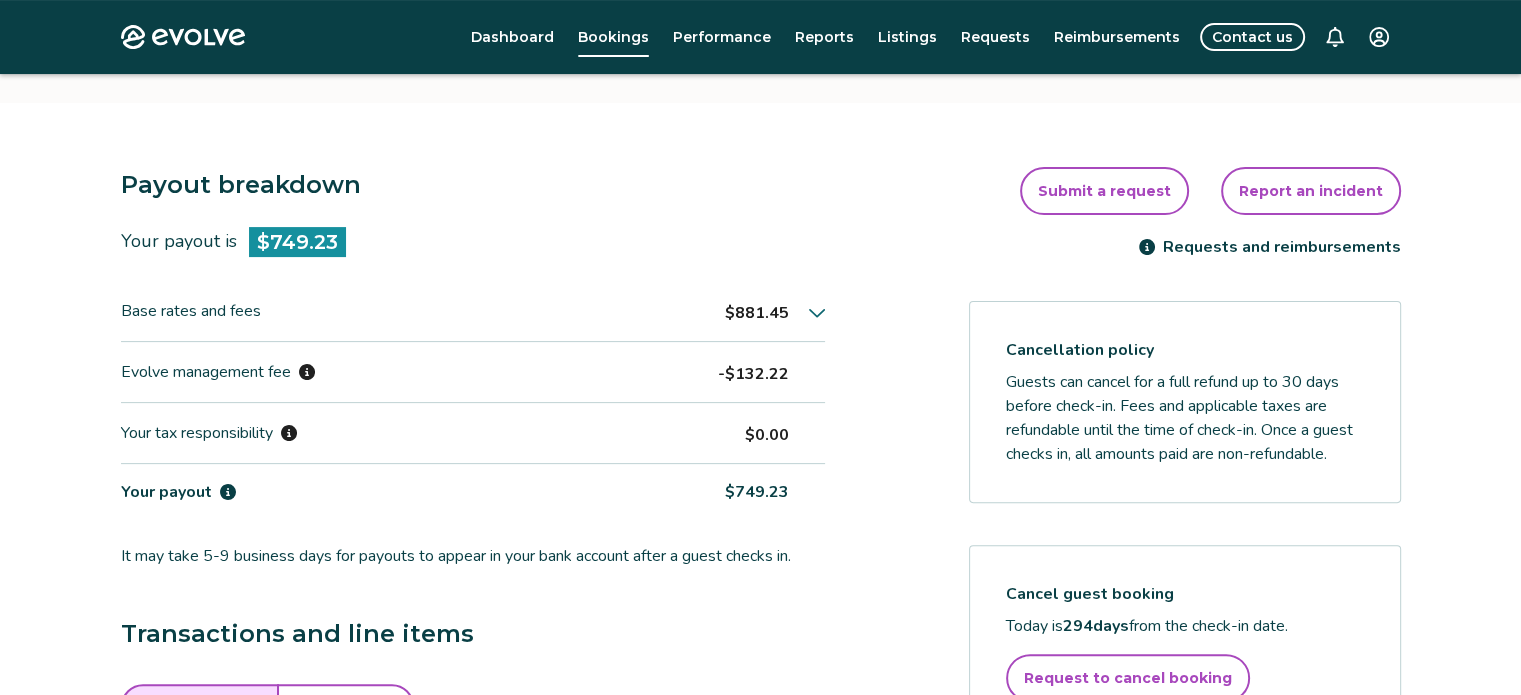 click 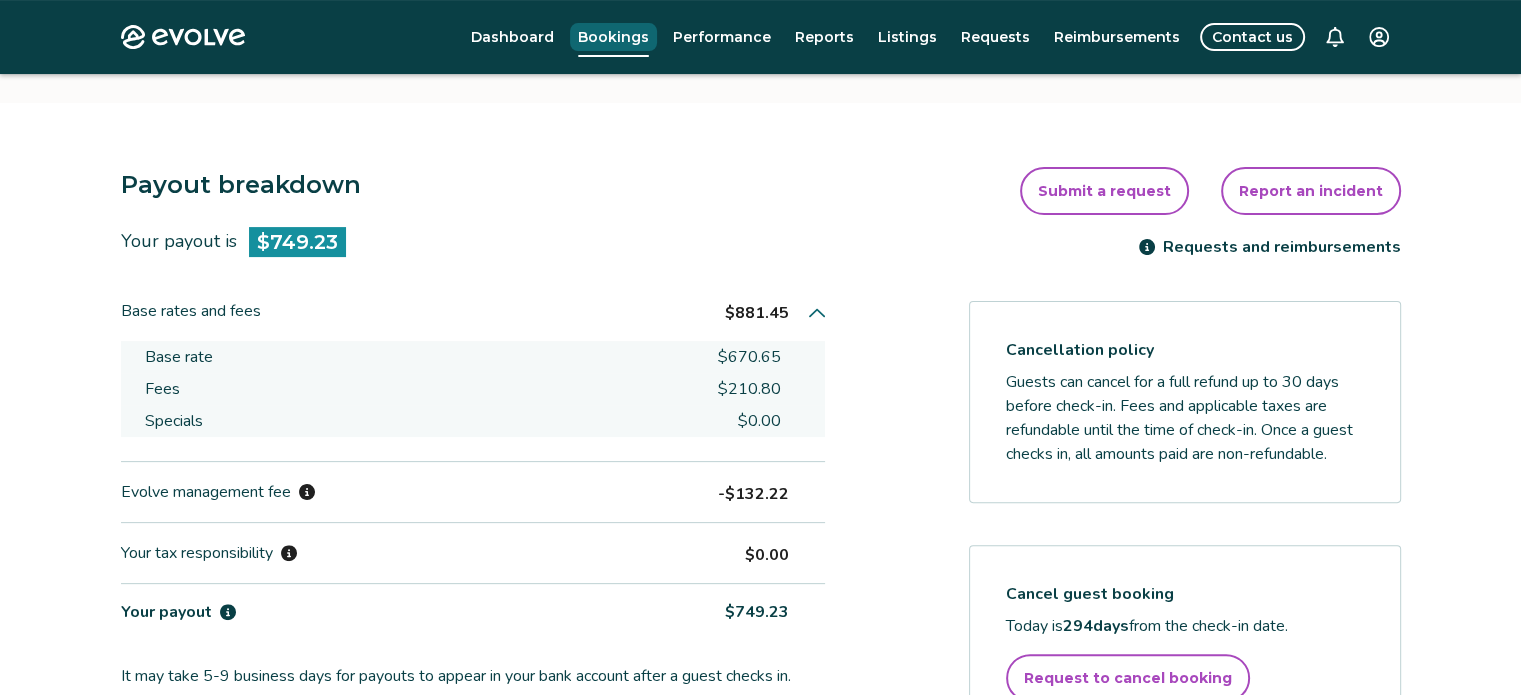 click on "Bookings" at bounding box center [613, 37] 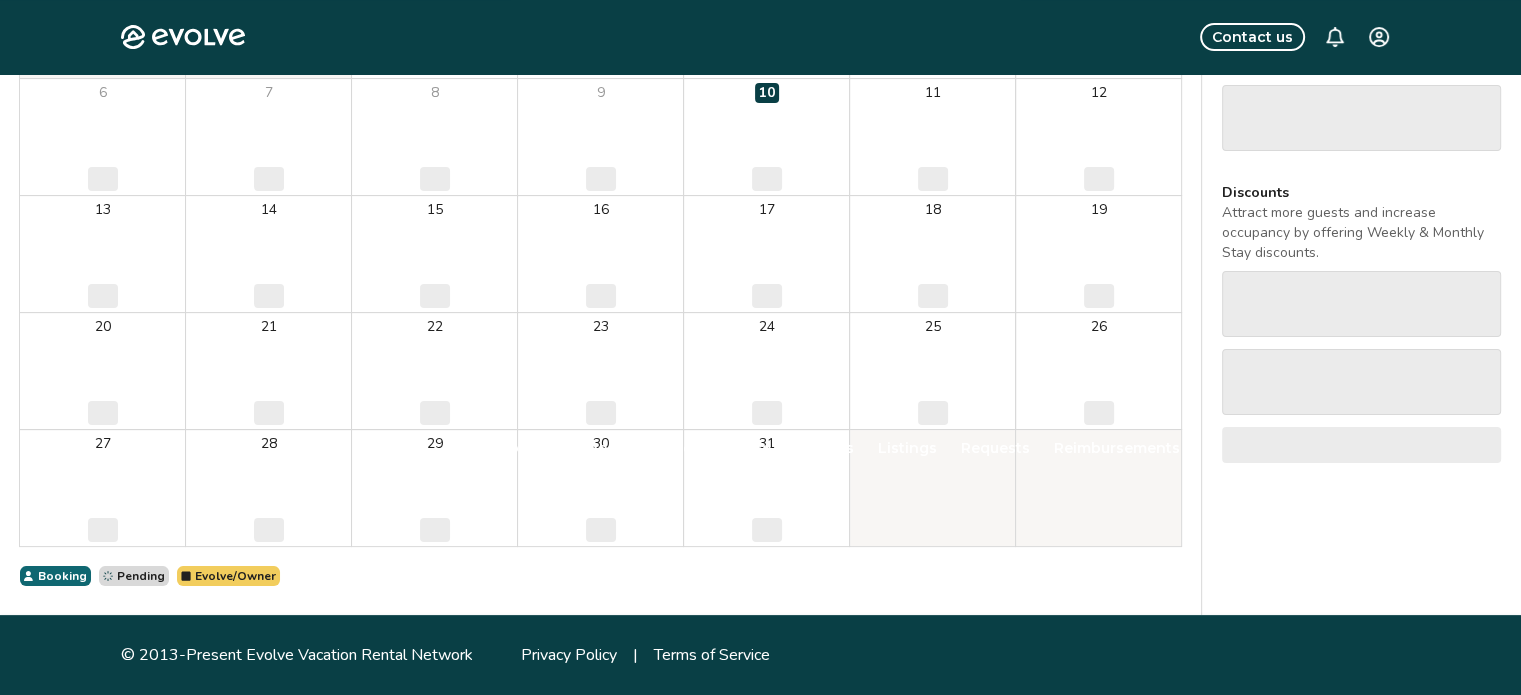 scroll, scrollTop: 0, scrollLeft: 0, axis: both 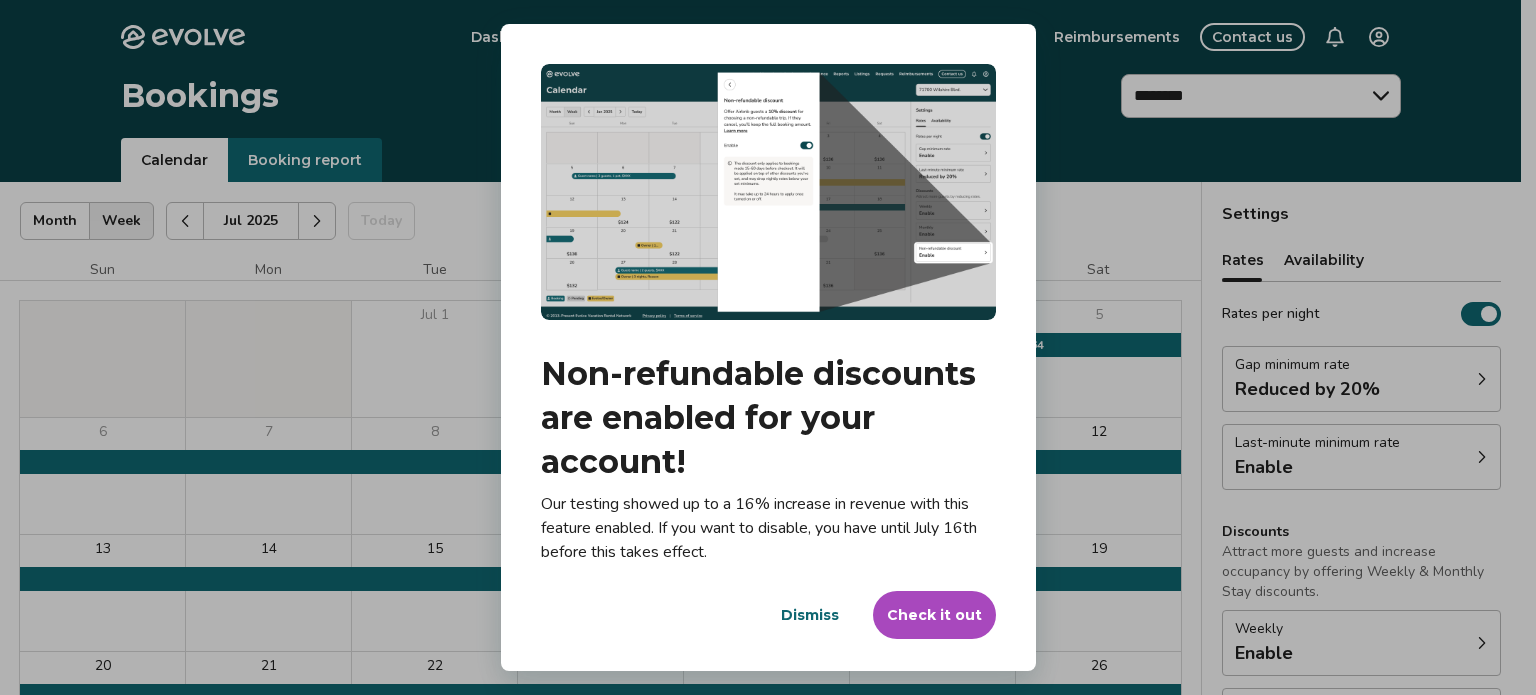 click on "Check it out" at bounding box center (934, 615) 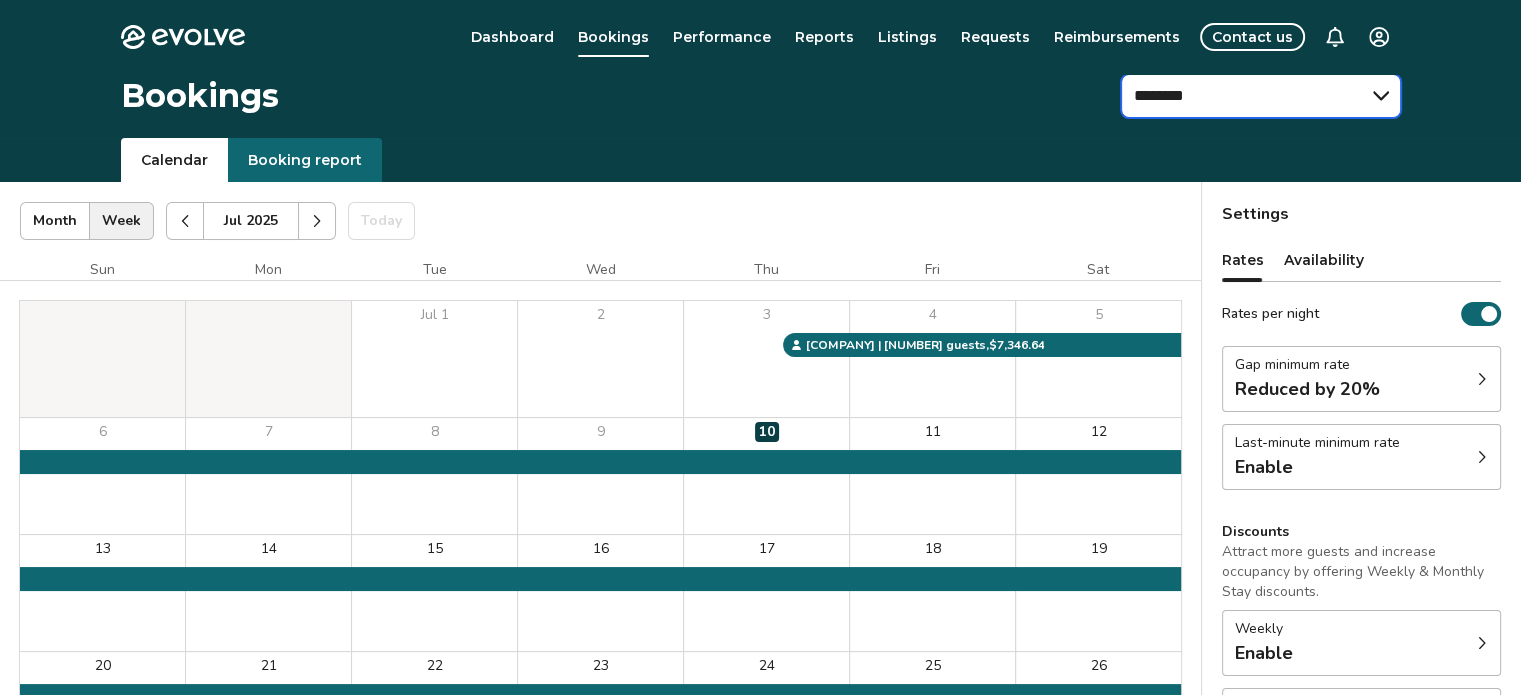 click on "******** *******" at bounding box center (1261, 96) 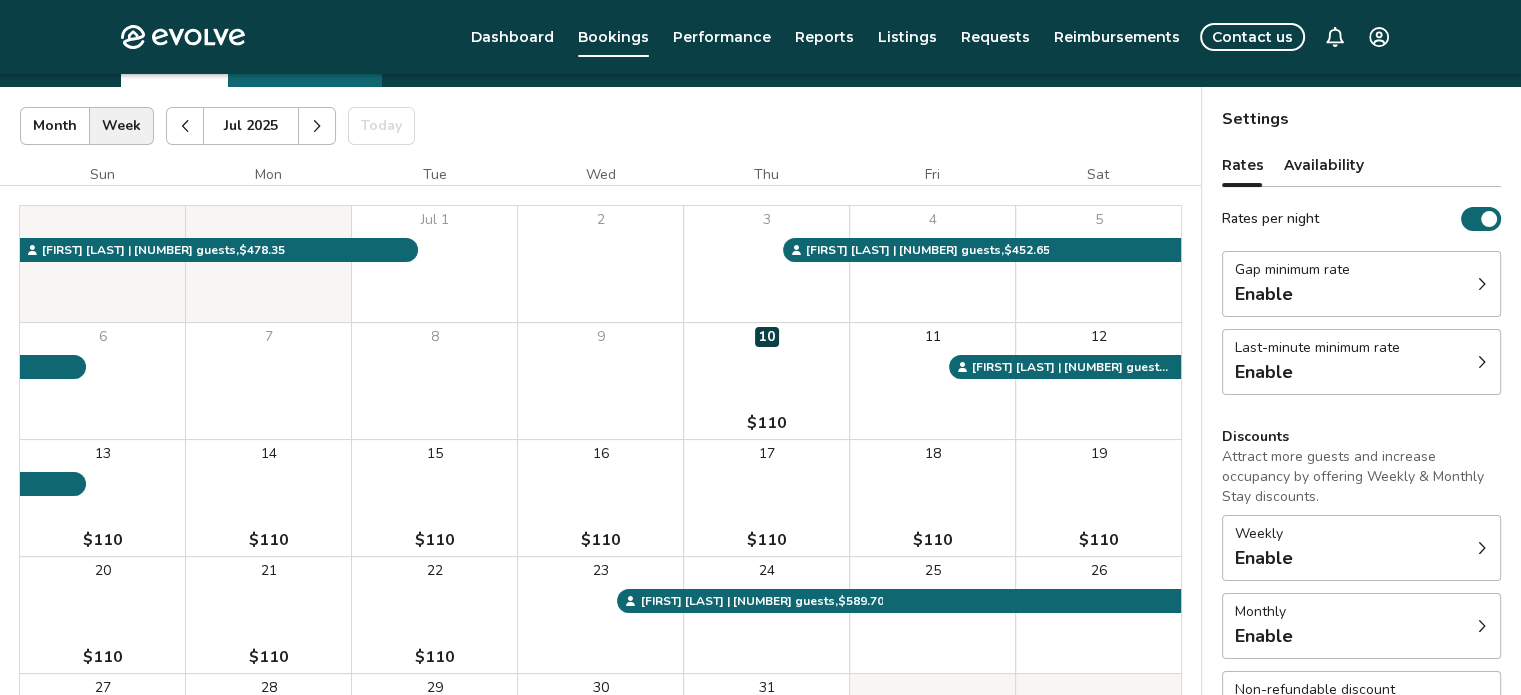 scroll, scrollTop: 0, scrollLeft: 0, axis: both 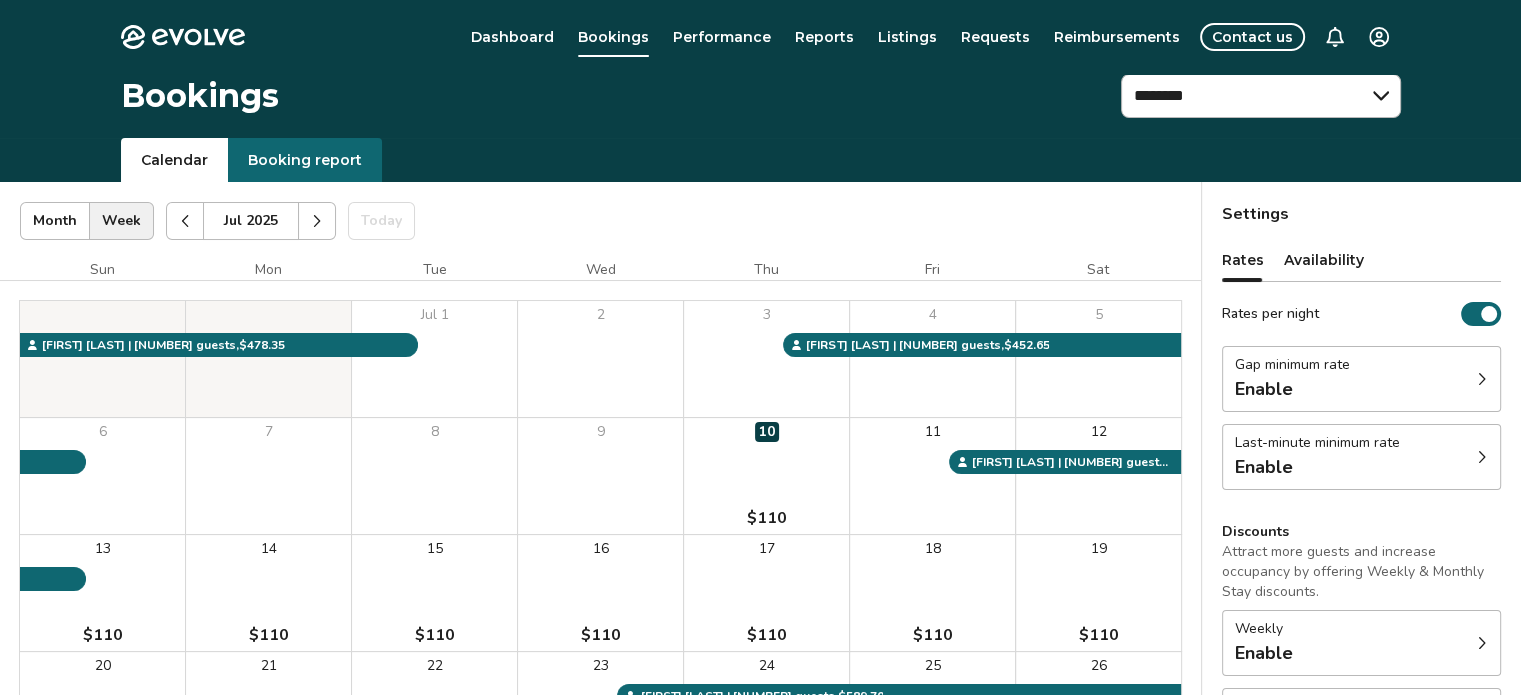 click 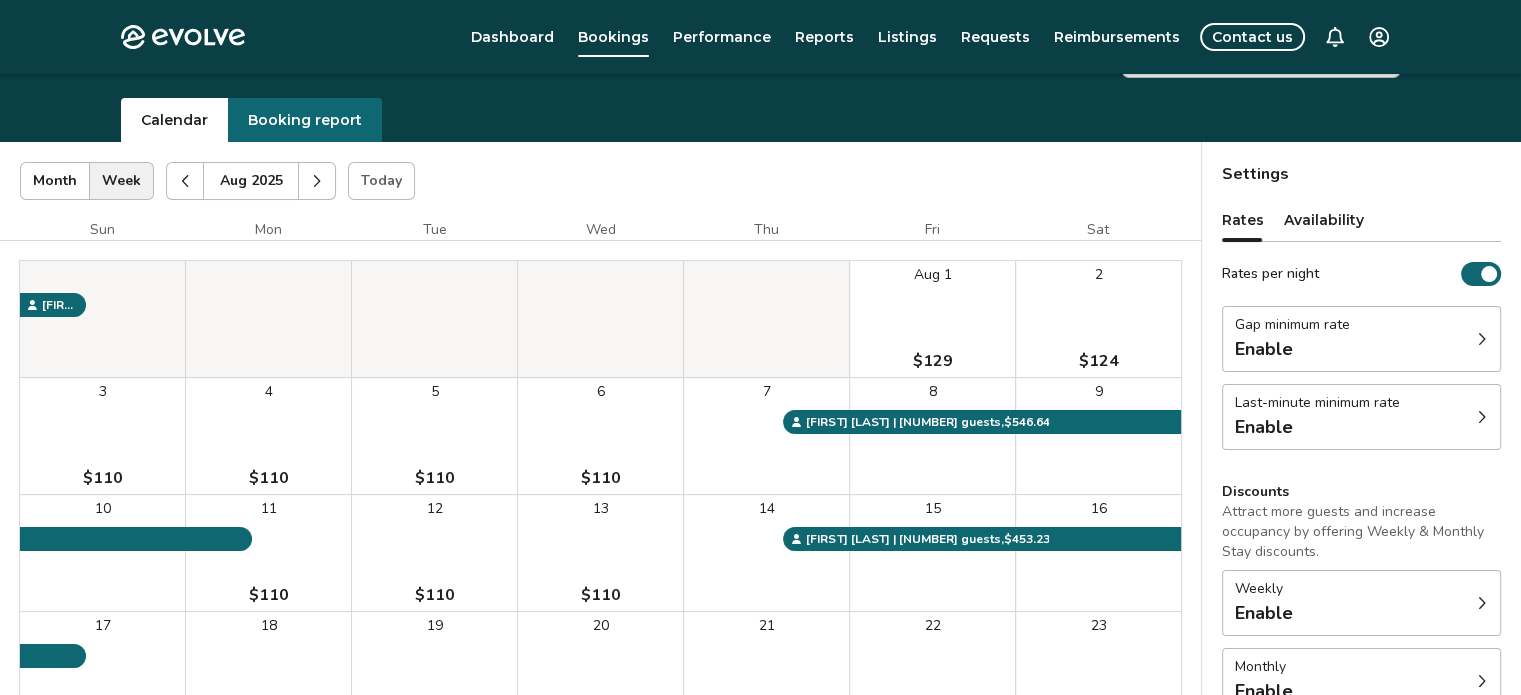 scroll, scrollTop: 39, scrollLeft: 0, axis: vertical 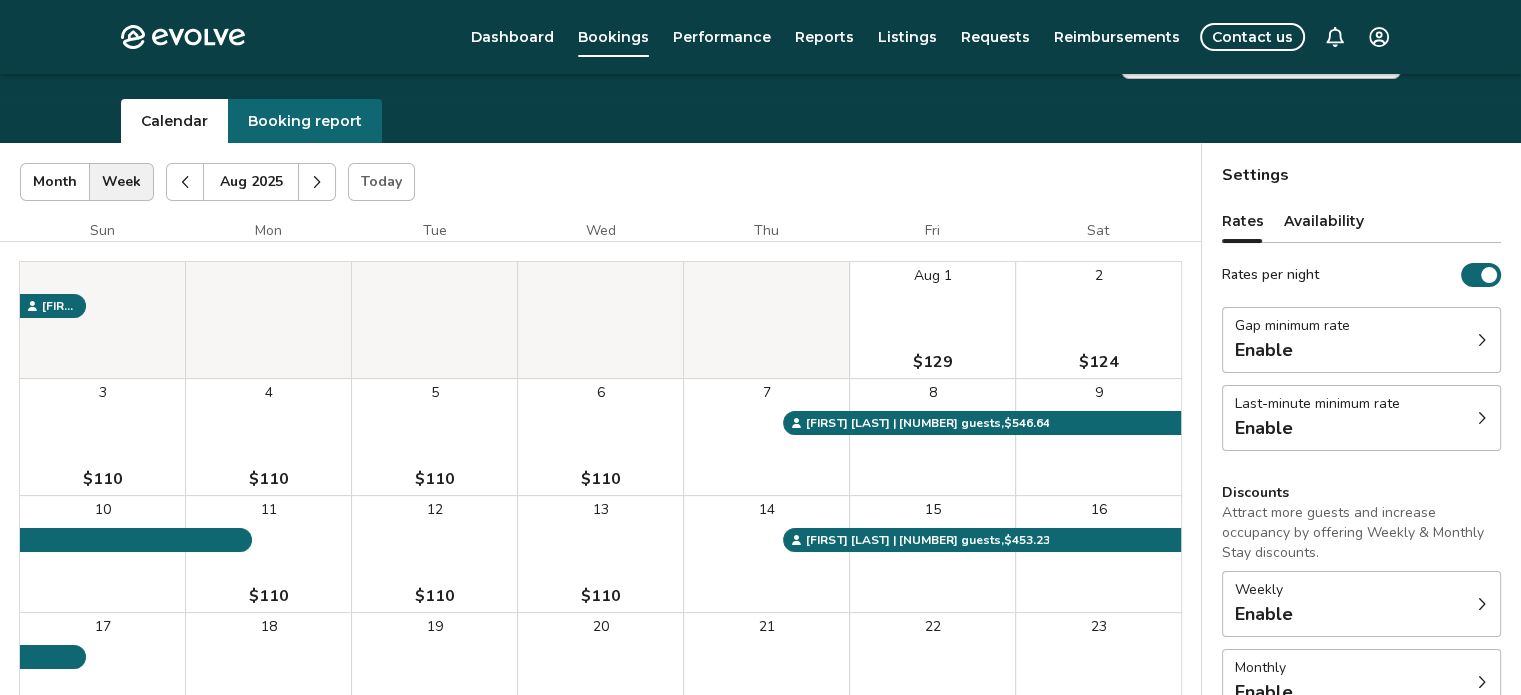 click 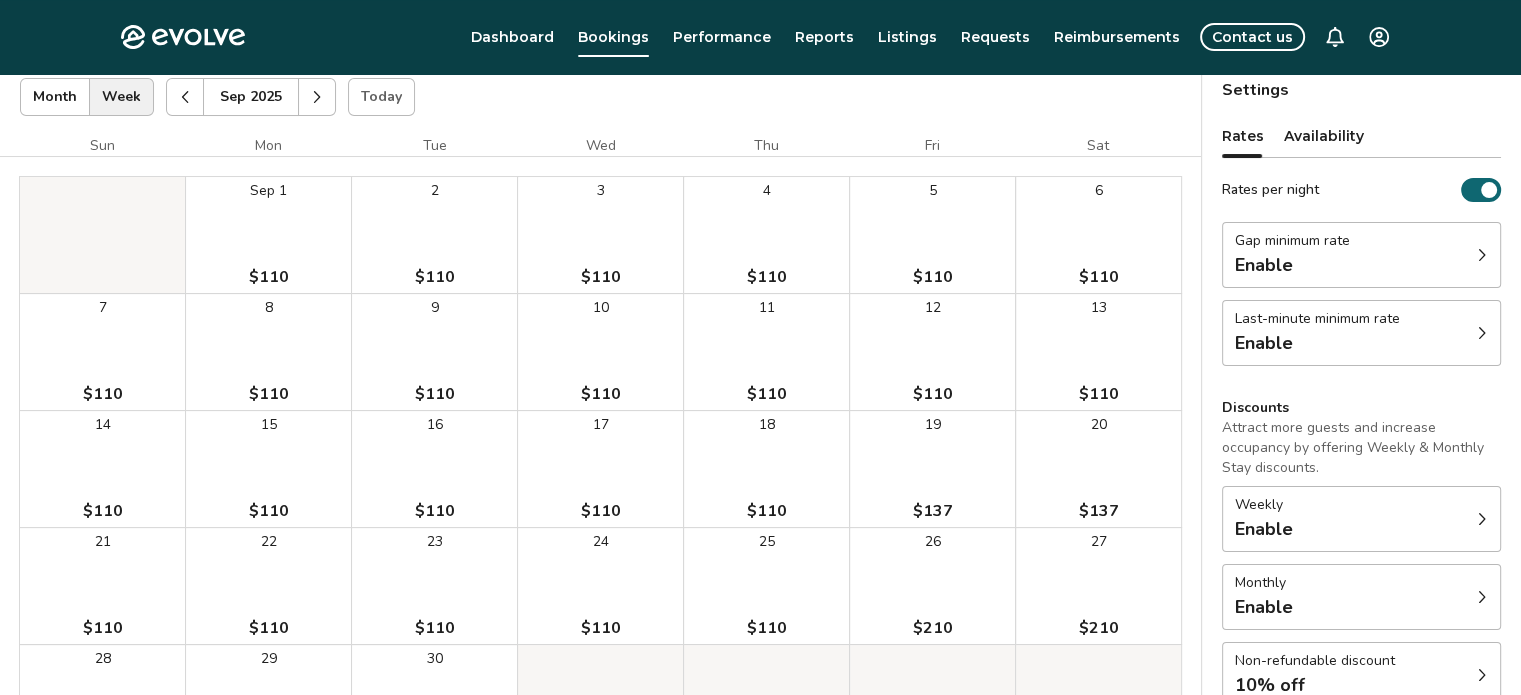 scroll, scrollTop: 0, scrollLeft: 0, axis: both 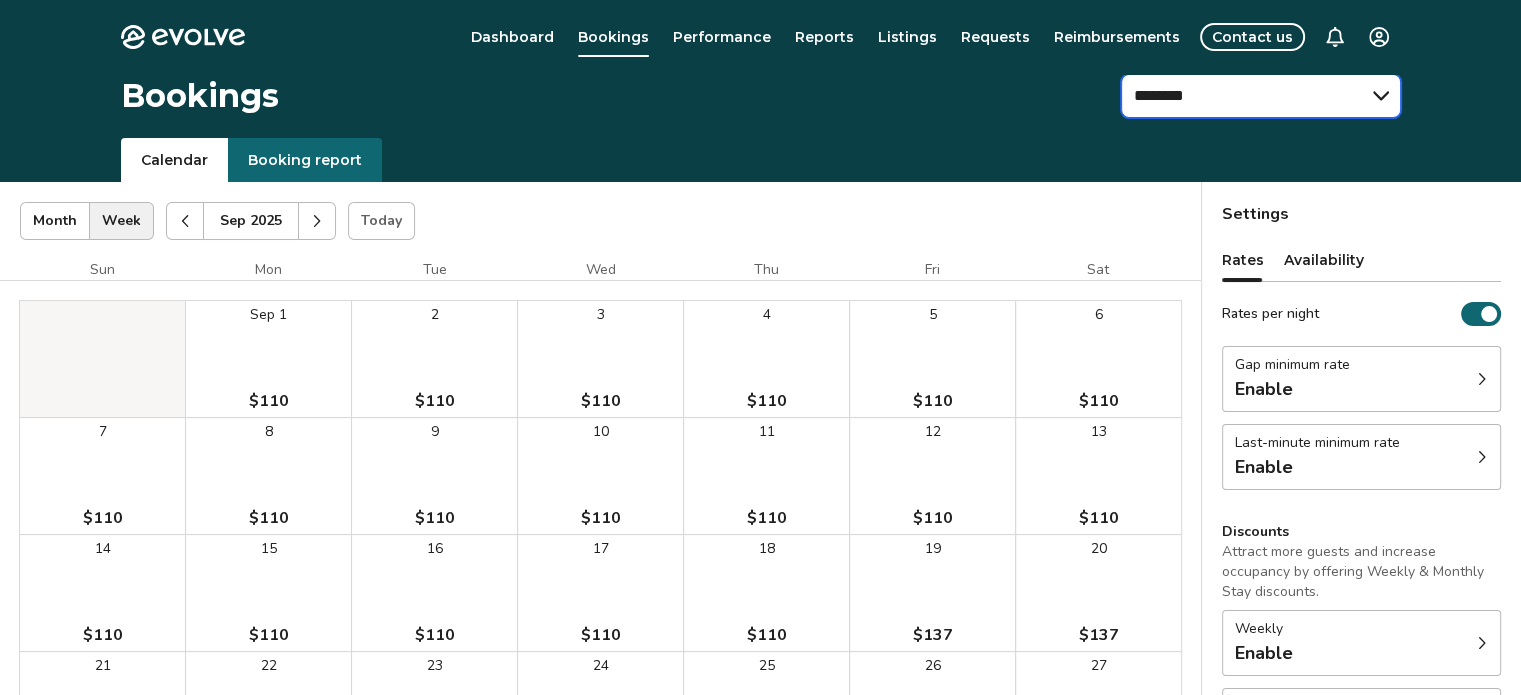 click on "******** *******" at bounding box center (1261, 96) 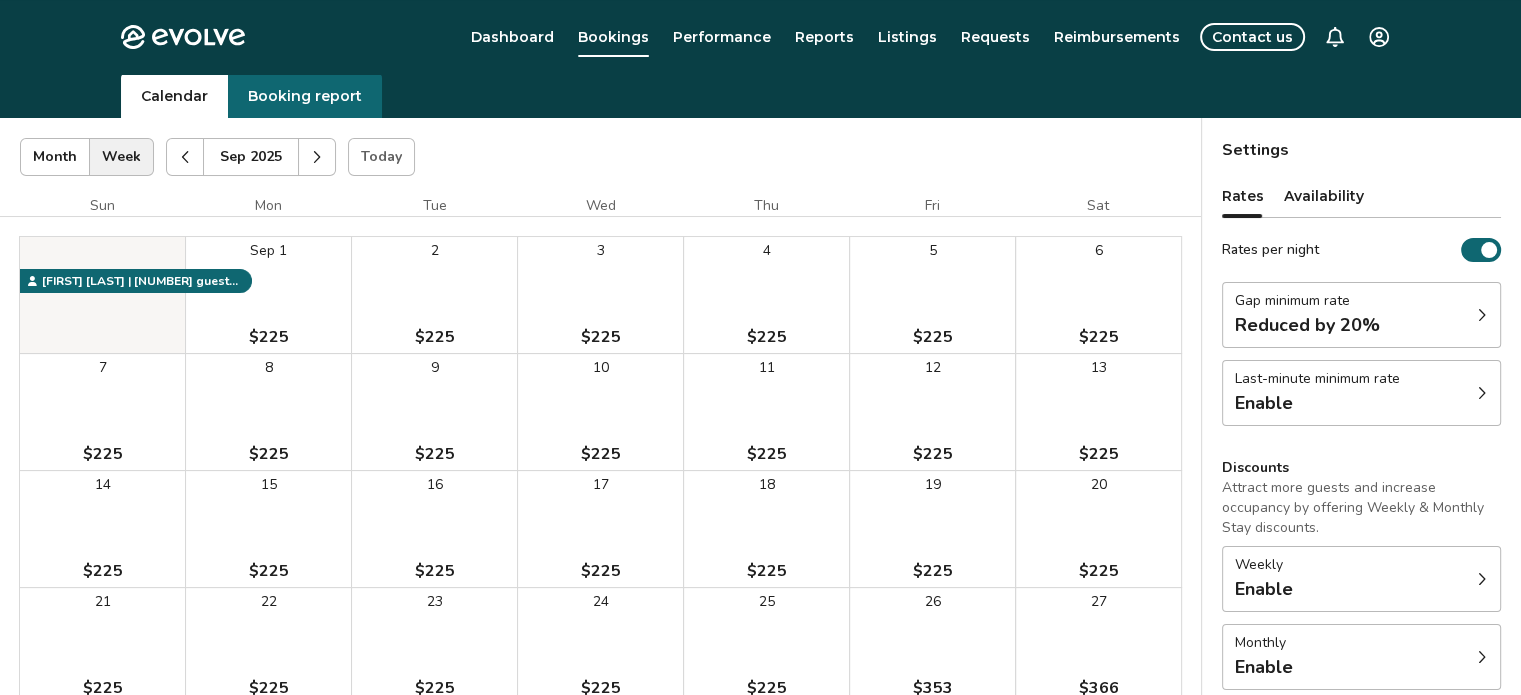 scroll, scrollTop: 0, scrollLeft: 0, axis: both 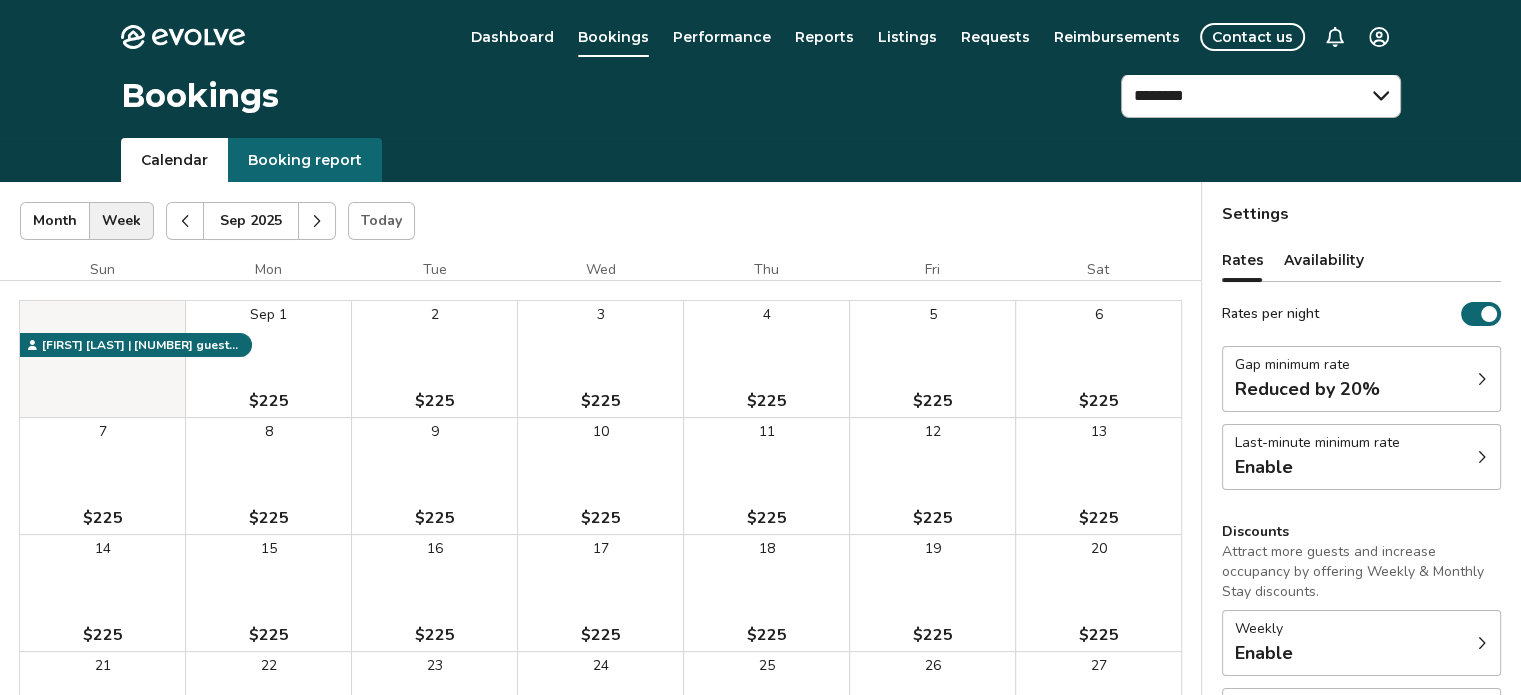 click 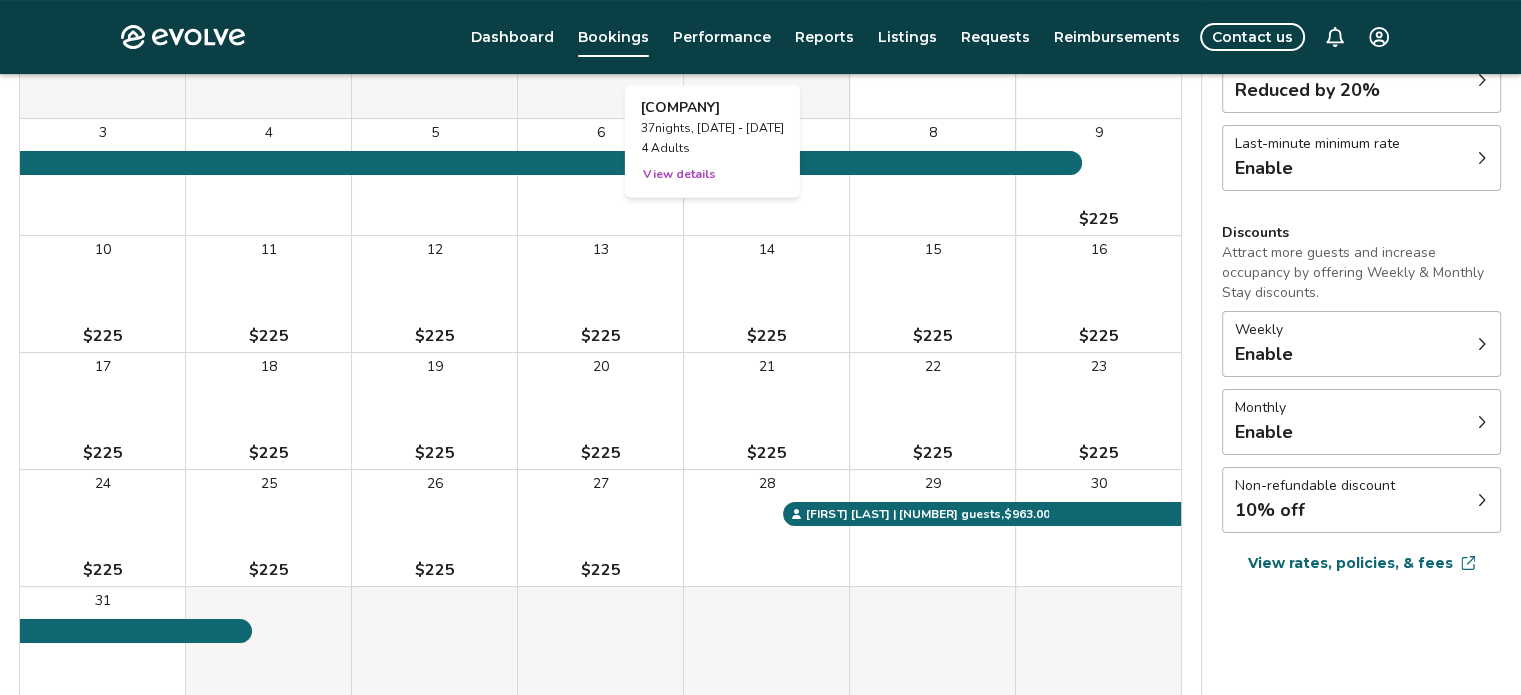 scroll, scrollTop: 0, scrollLeft: 0, axis: both 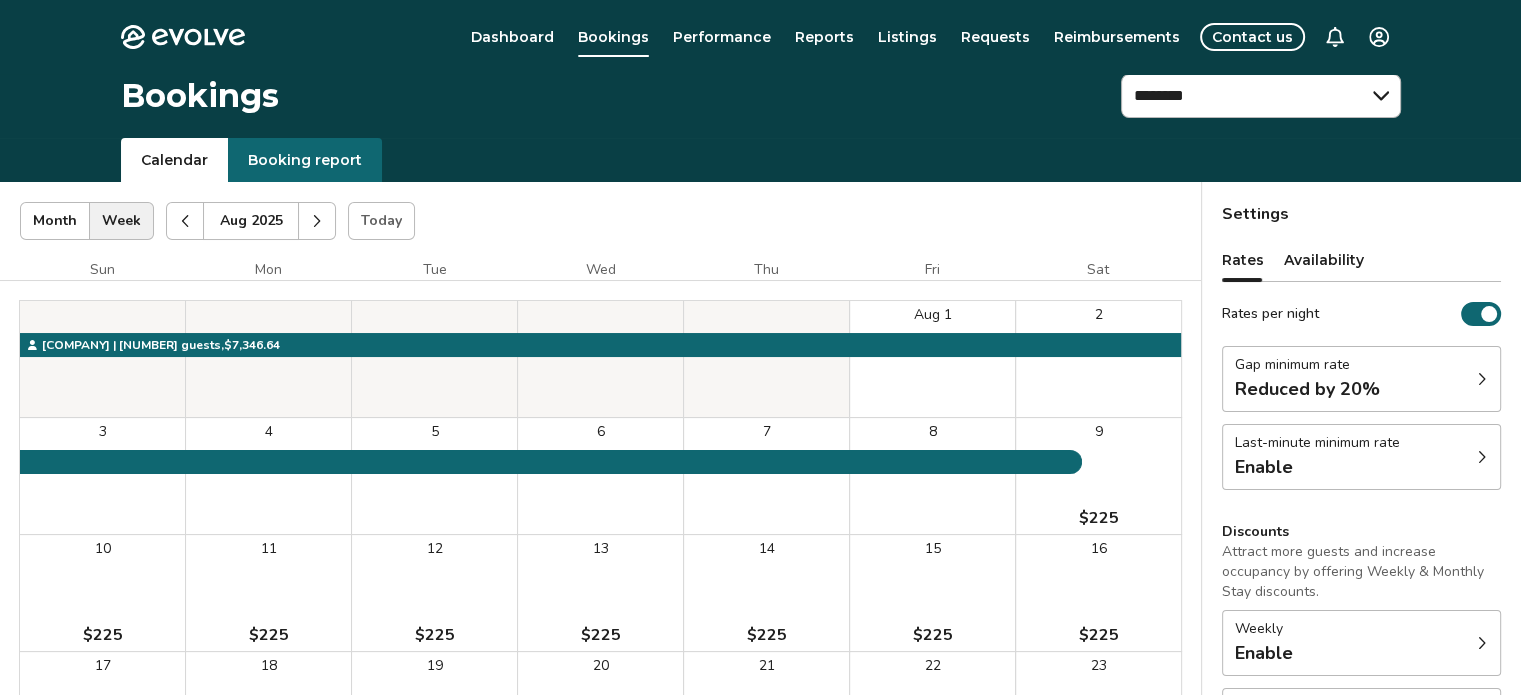 click 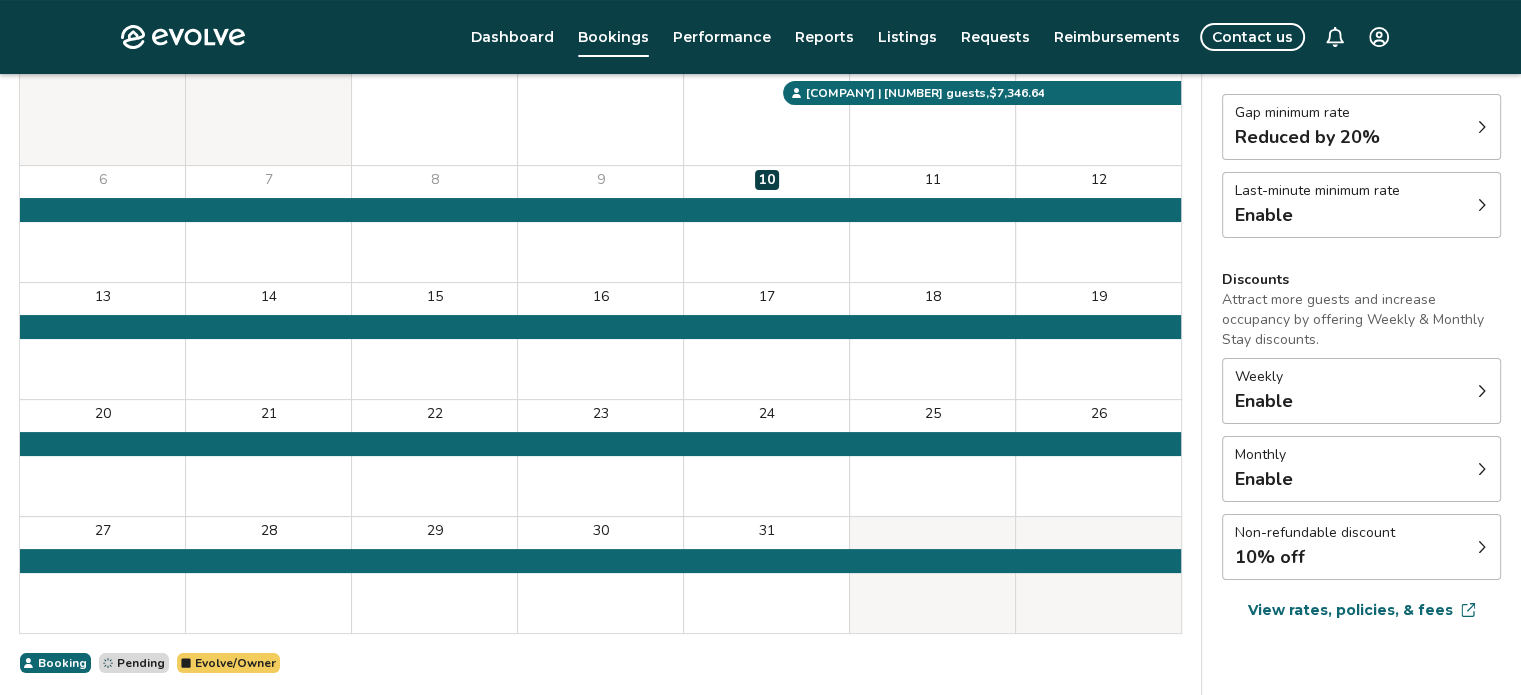 scroll, scrollTop: 0, scrollLeft: 0, axis: both 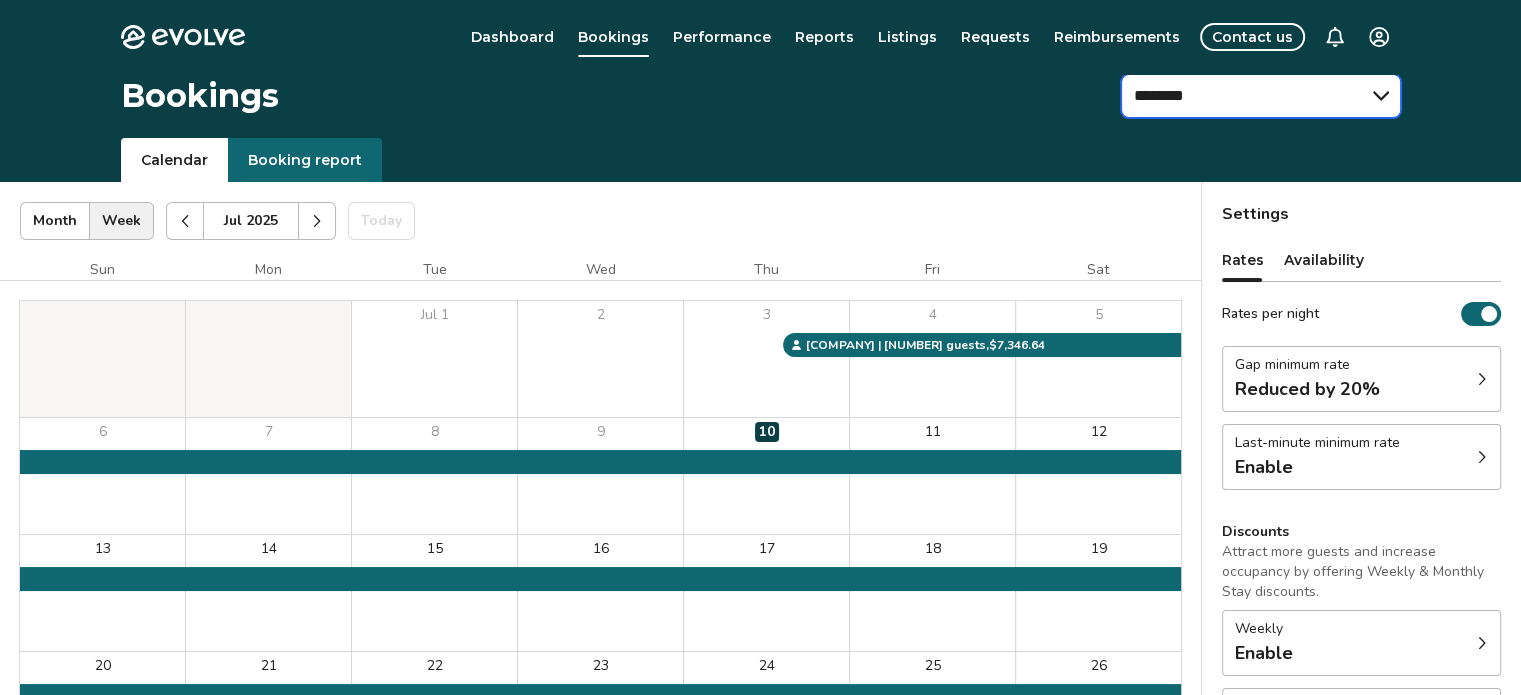 click on "******** *******" at bounding box center (1261, 96) 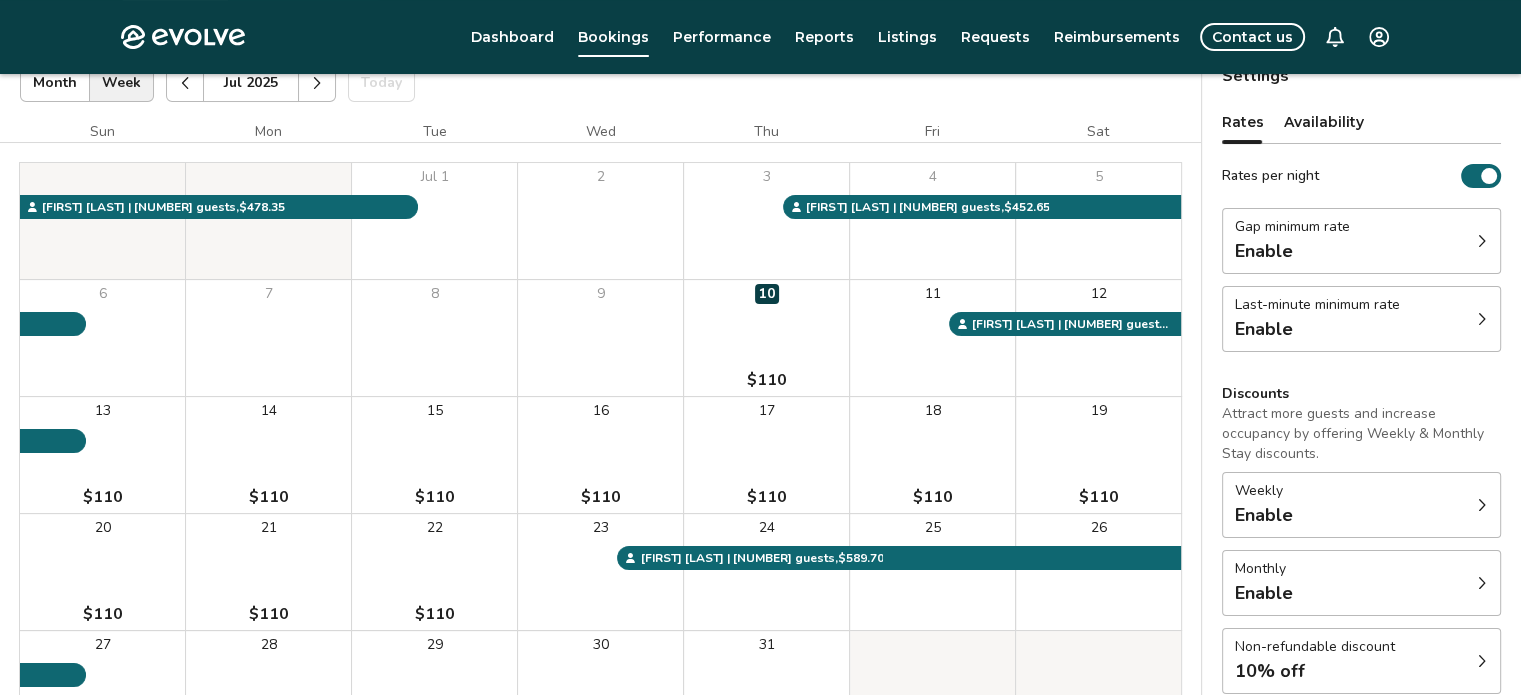 scroll, scrollTop: 0, scrollLeft: 0, axis: both 